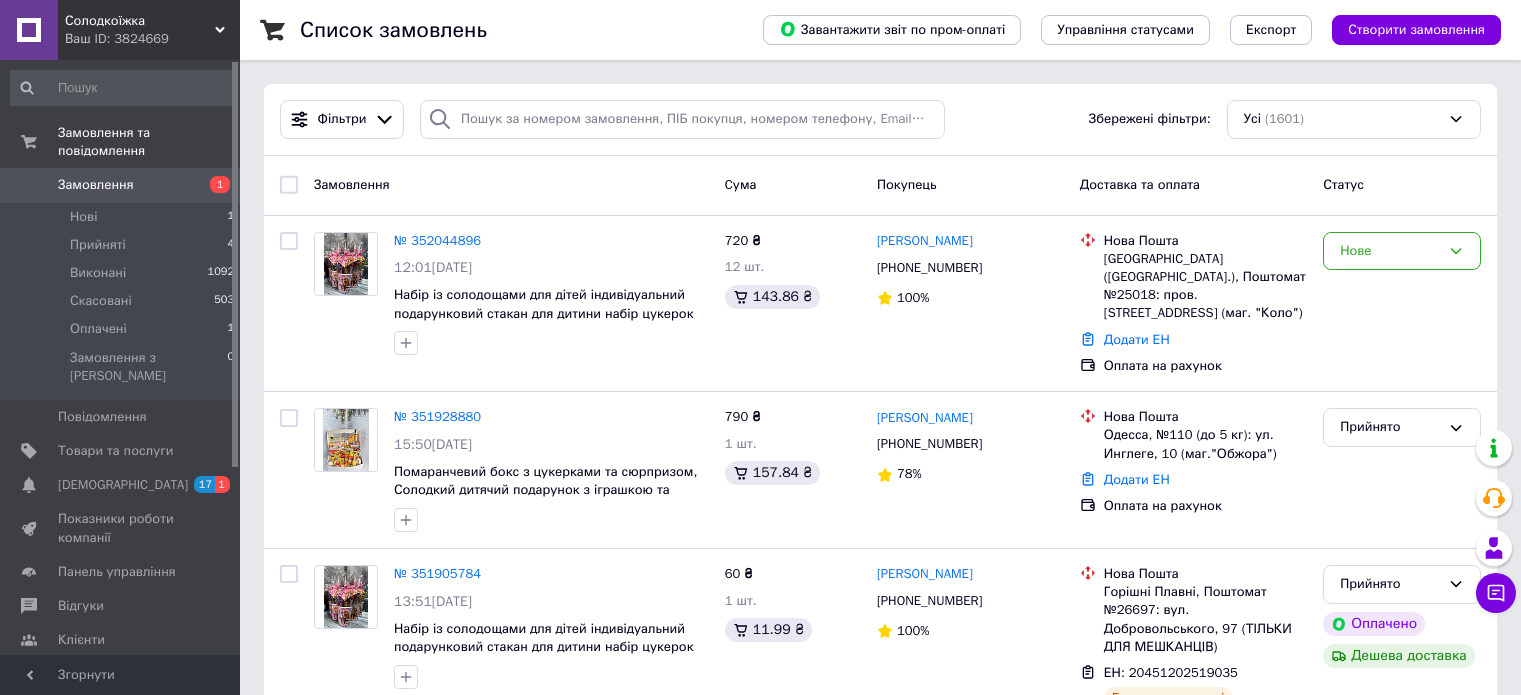 scroll, scrollTop: 0, scrollLeft: 0, axis: both 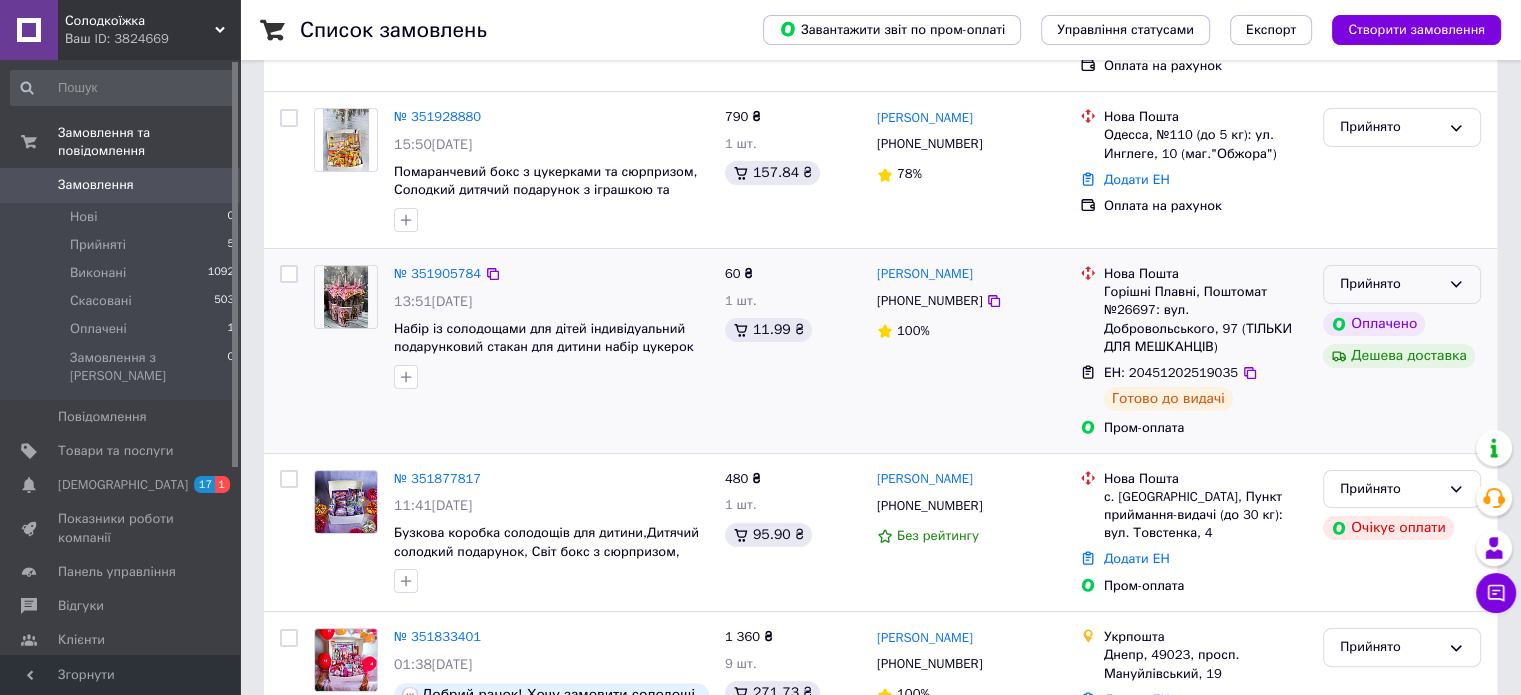 click 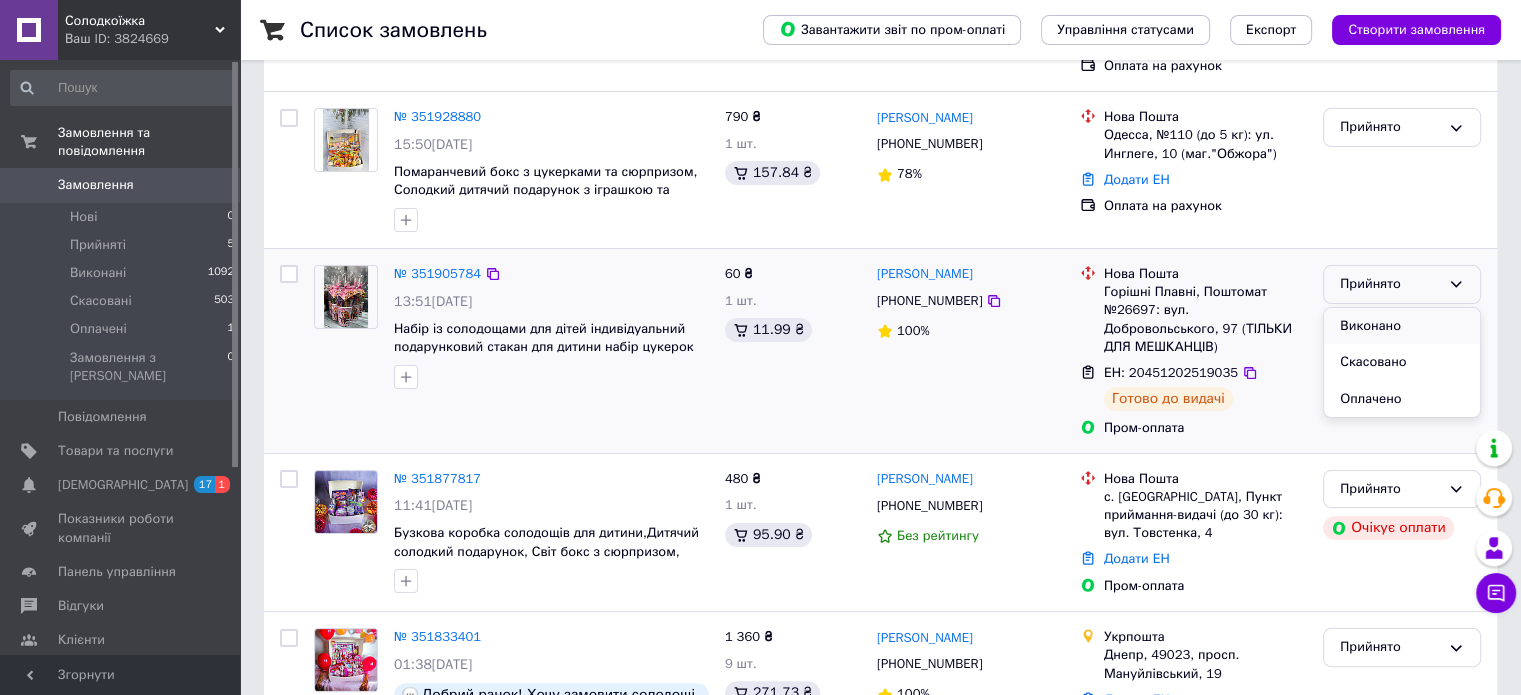 click on "Виконано" at bounding box center [1402, 326] 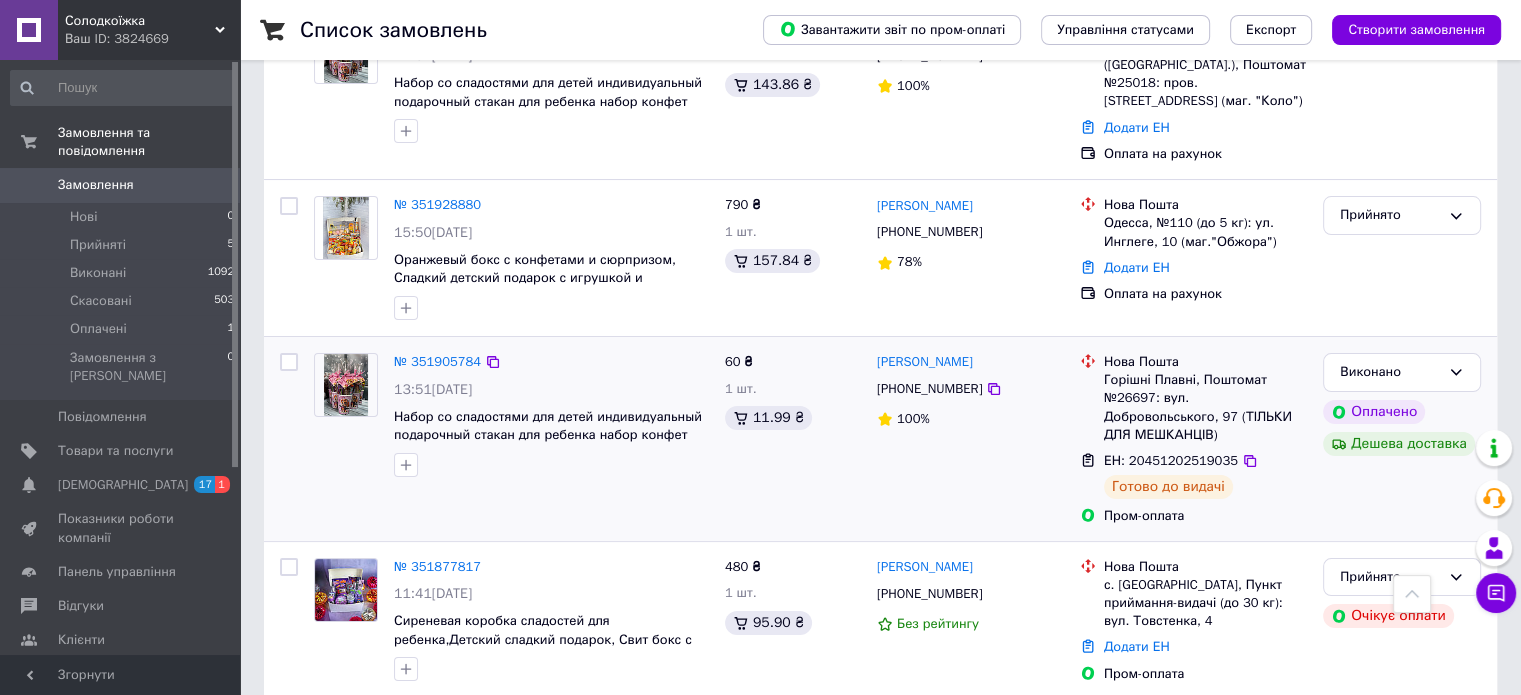 scroll, scrollTop: 200, scrollLeft: 0, axis: vertical 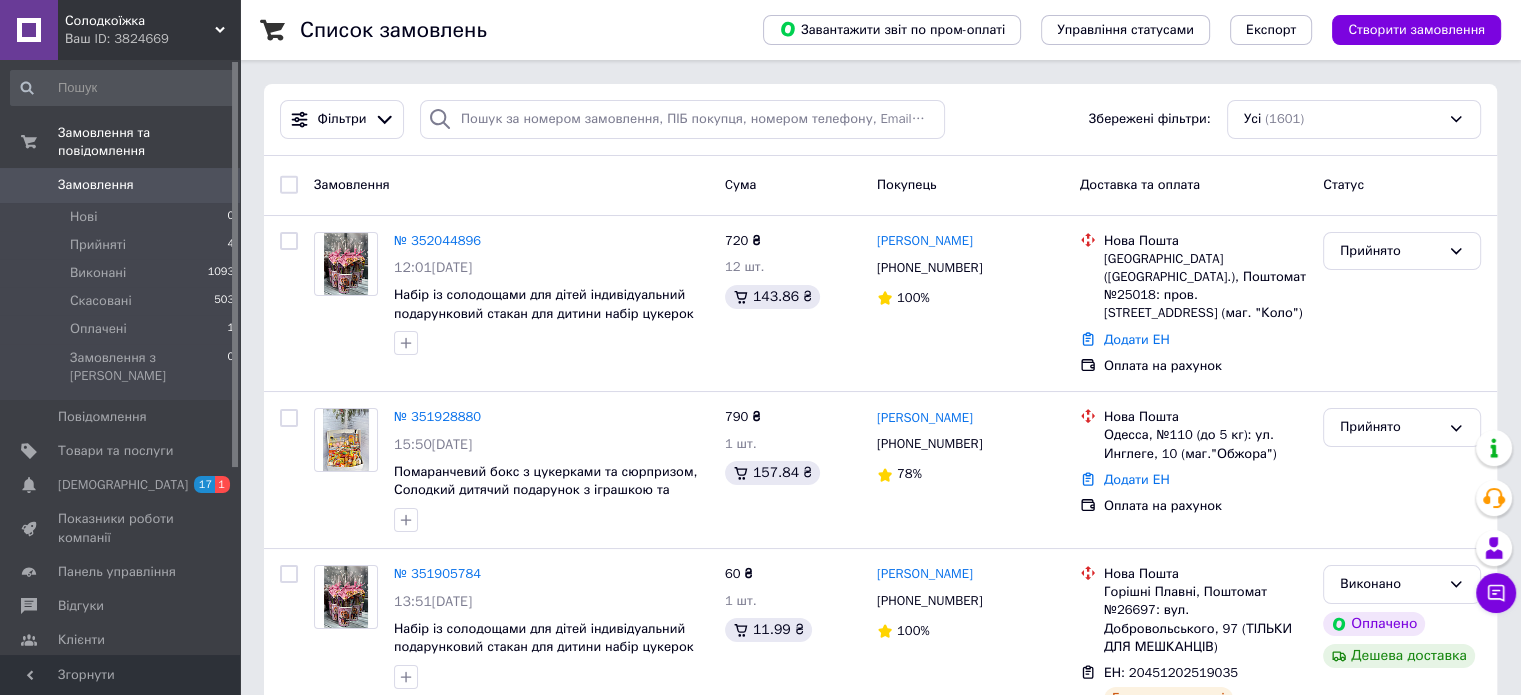 click on "Замовлення" at bounding box center [96, 185] 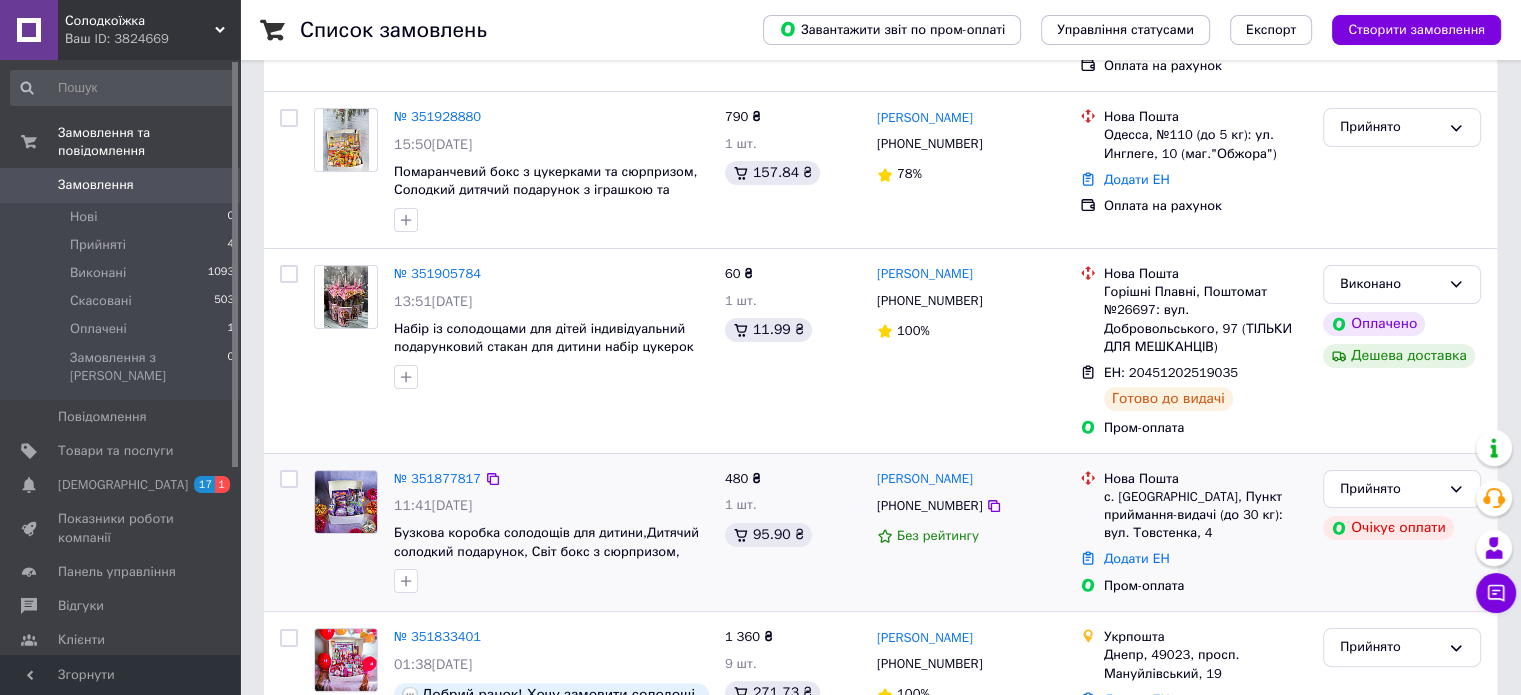 scroll, scrollTop: 400, scrollLeft: 0, axis: vertical 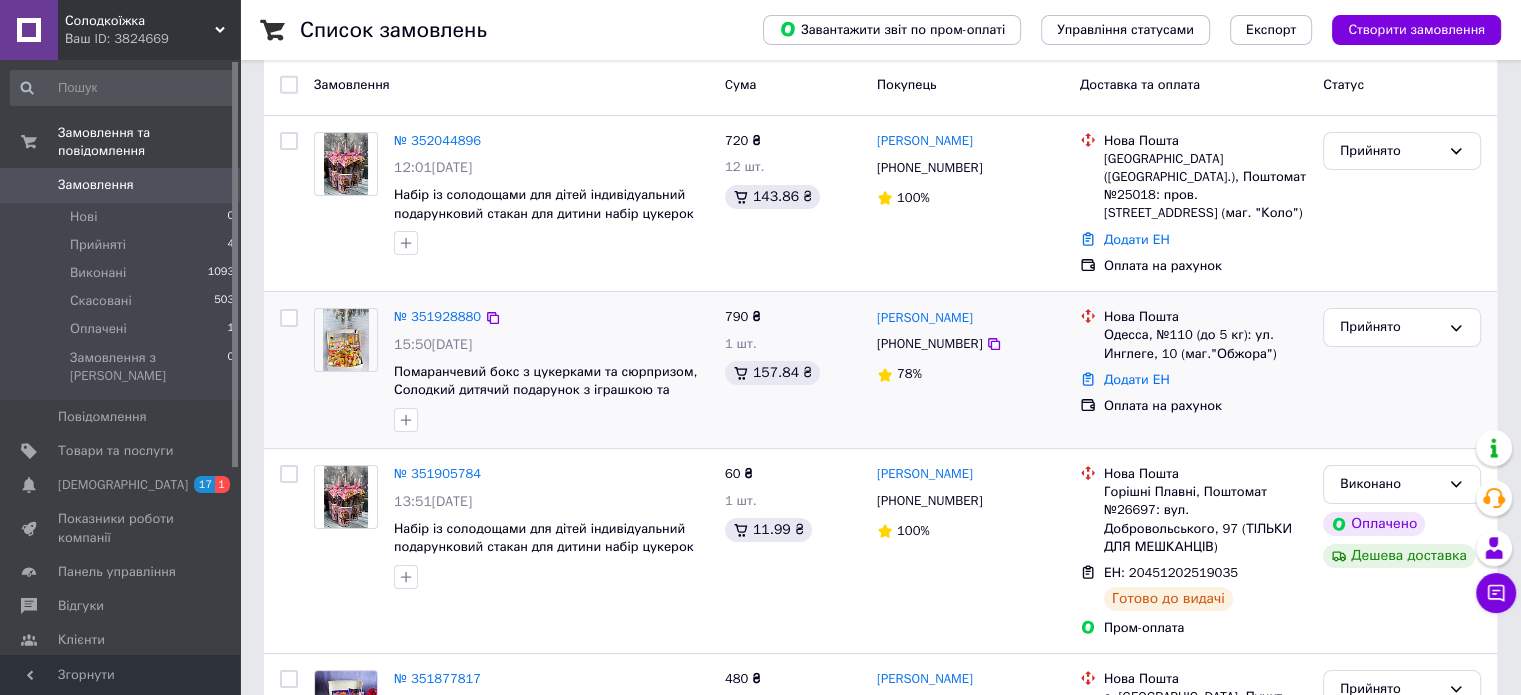 click at bounding box center [346, 340] 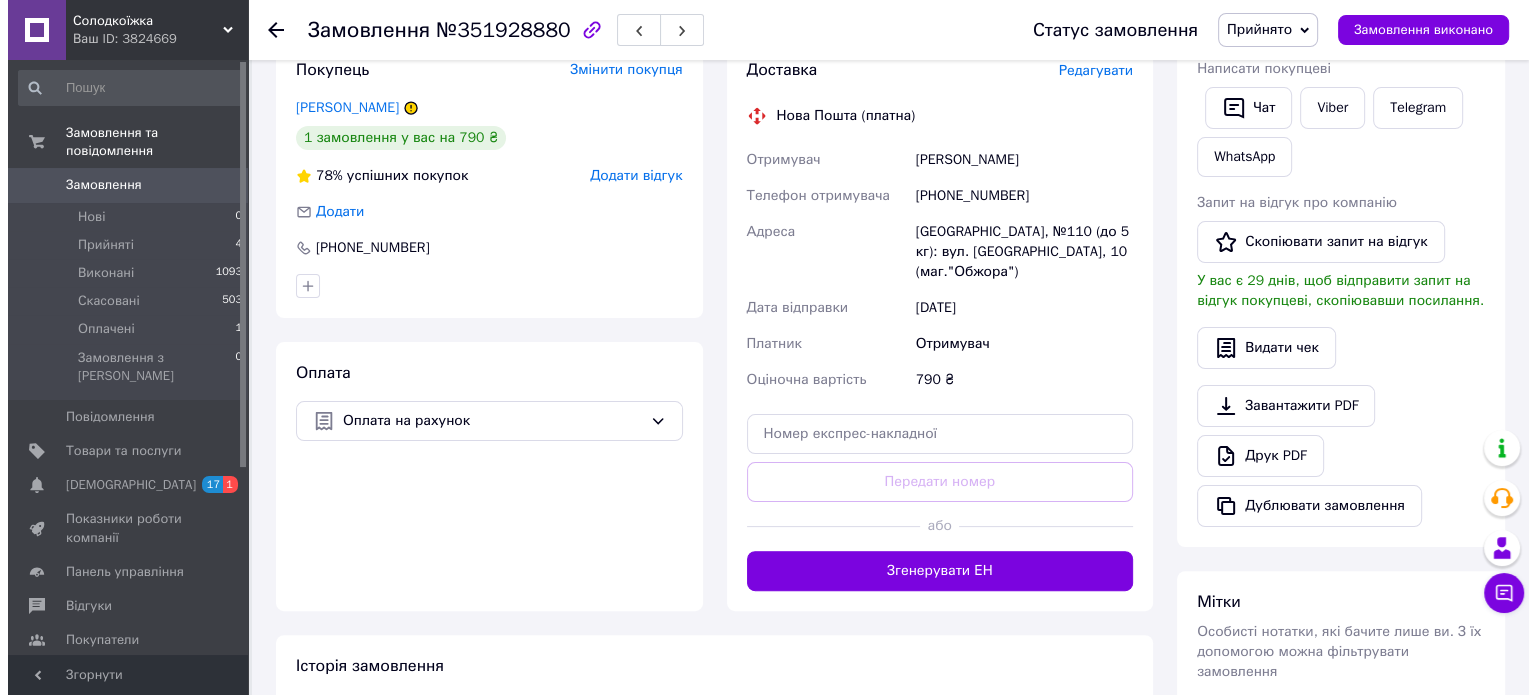 scroll, scrollTop: 300, scrollLeft: 0, axis: vertical 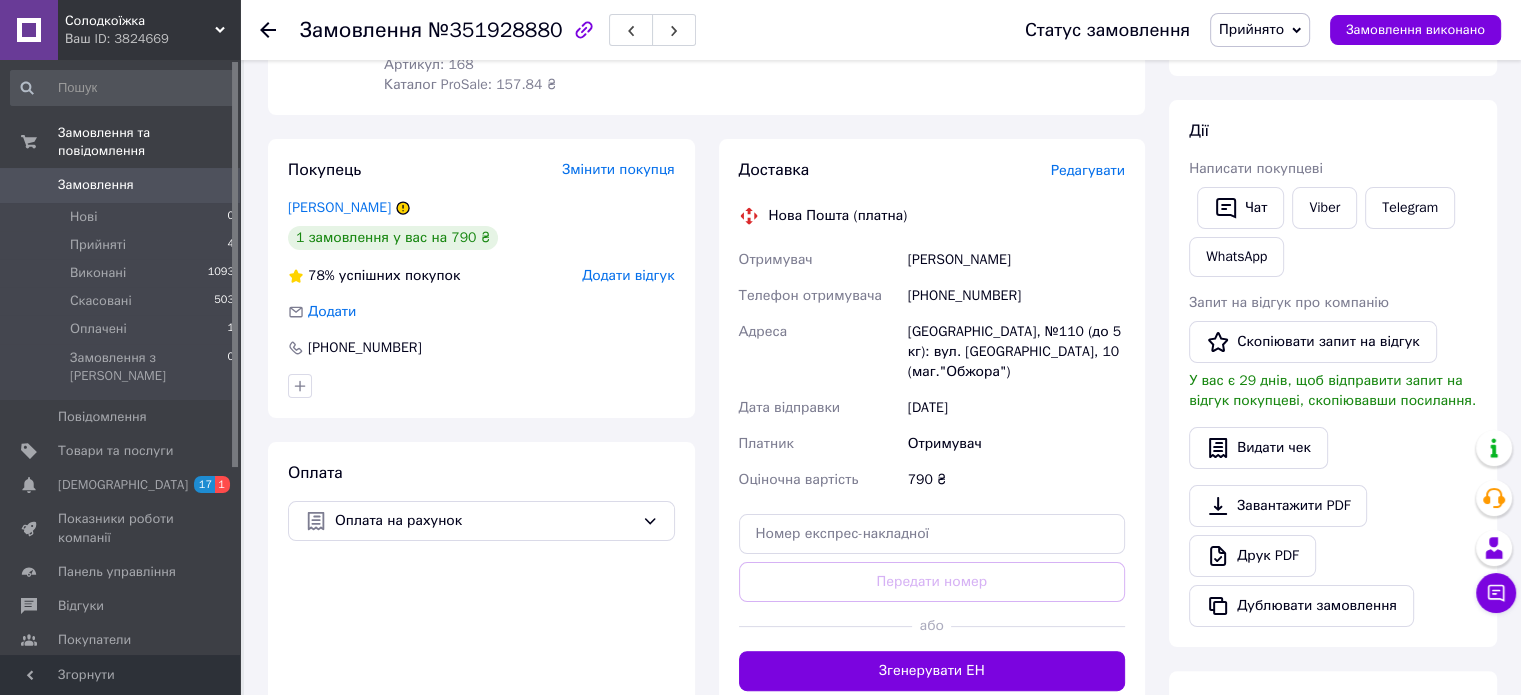 click on "Редагувати" at bounding box center (1088, 170) 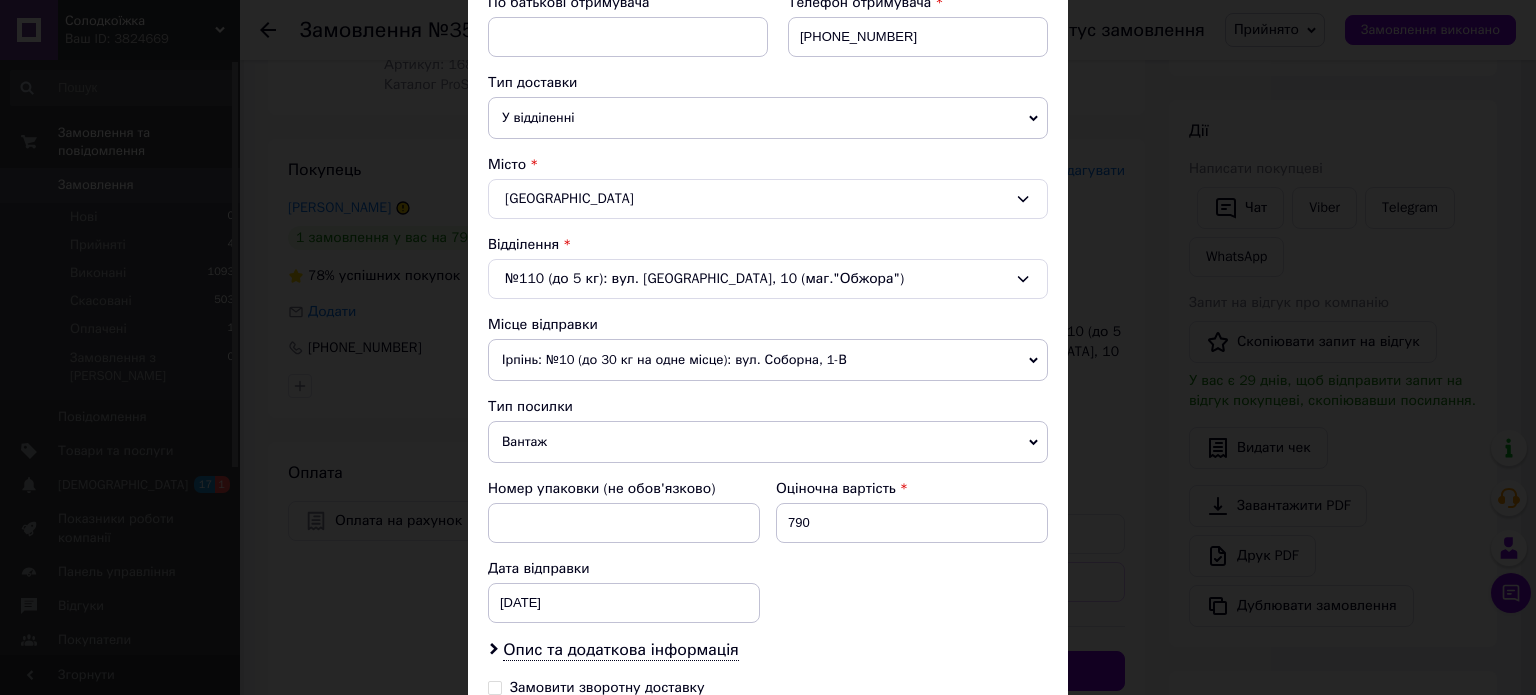 scroll, scrollTop: 500, scrollLeft: 0, axis: vertical 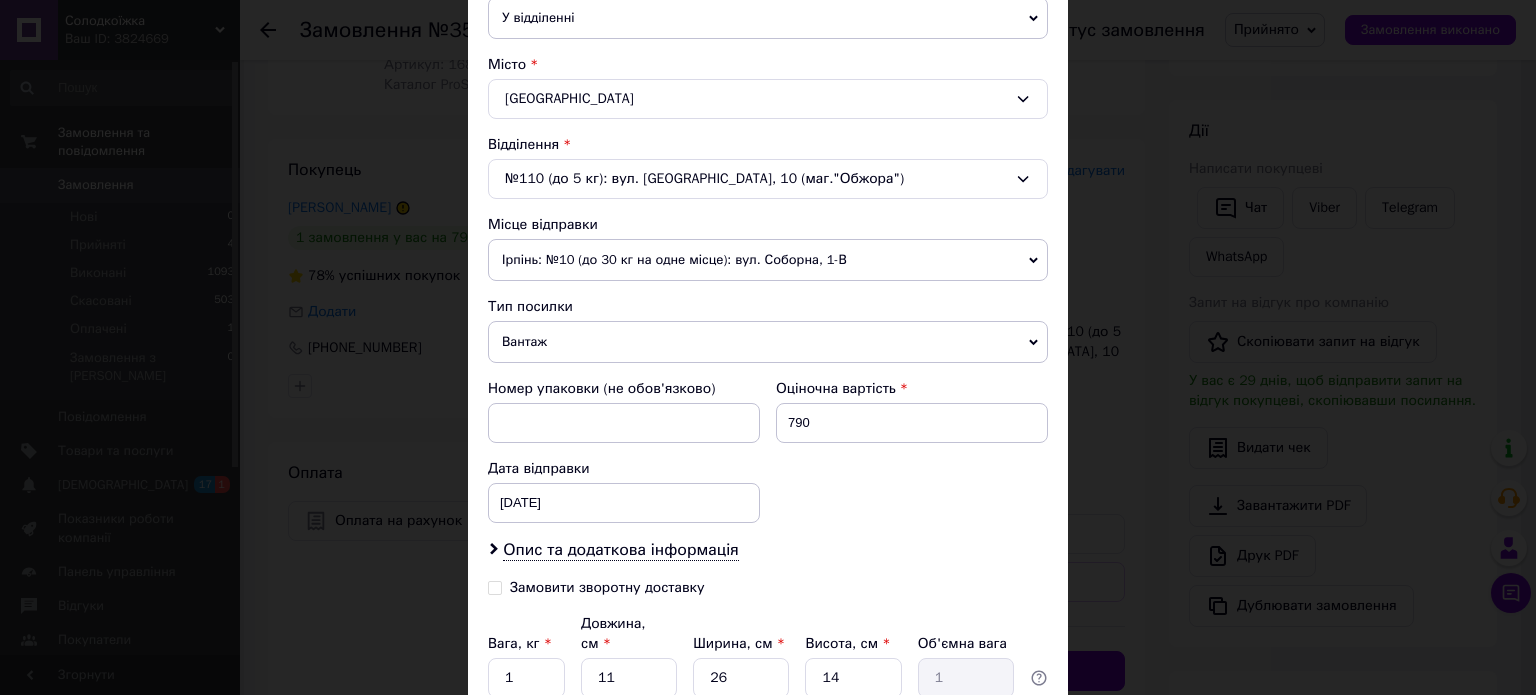 click on "Ірпінь: №10 (до 30 кг на одне місце): вул. Соборна, 1-В" at bounding box center (768, 260) 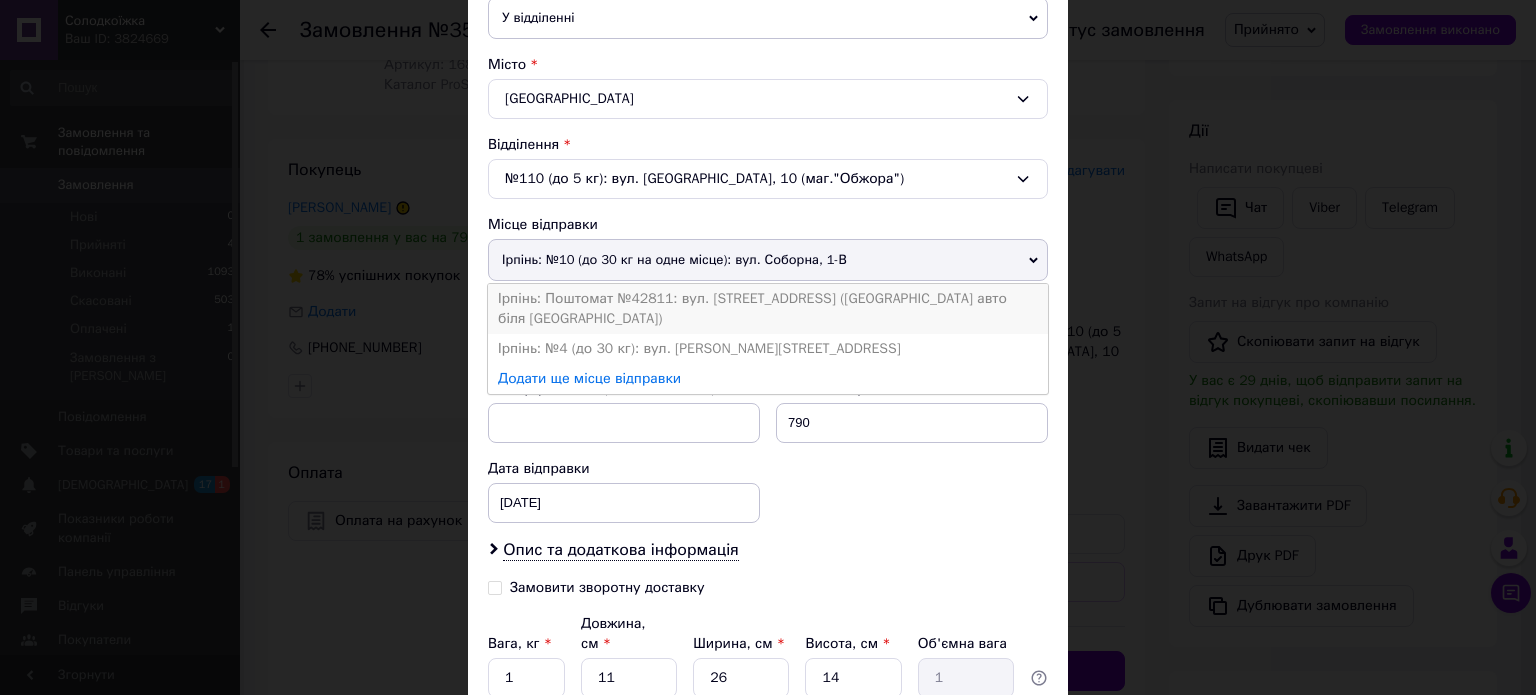 click on "Ірпінь: Поштомат №42811: вул. Шевченка, 2А (Стоянка авто біля мерії)" at bounding box center [768, 309] 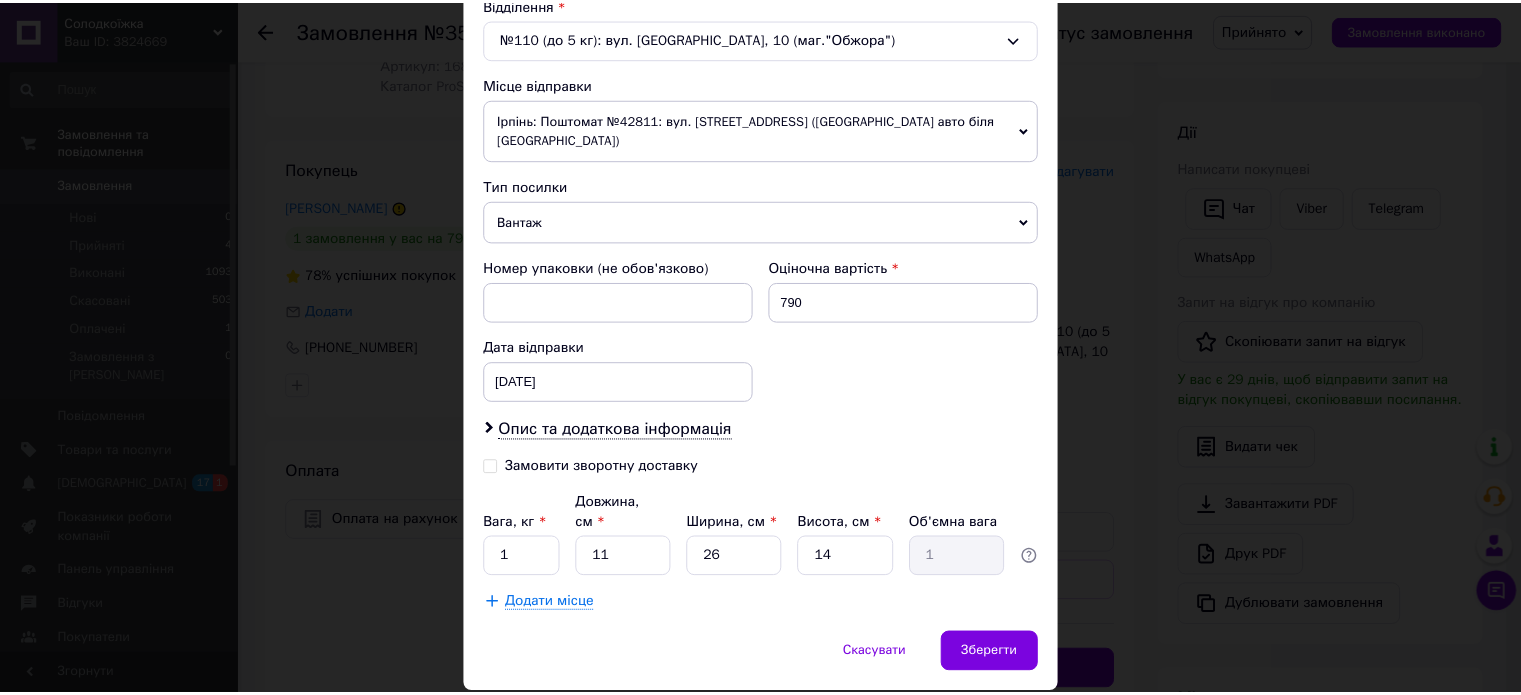 scroll, scrollTop: 663, scrollLeft: 0, axis: vertical 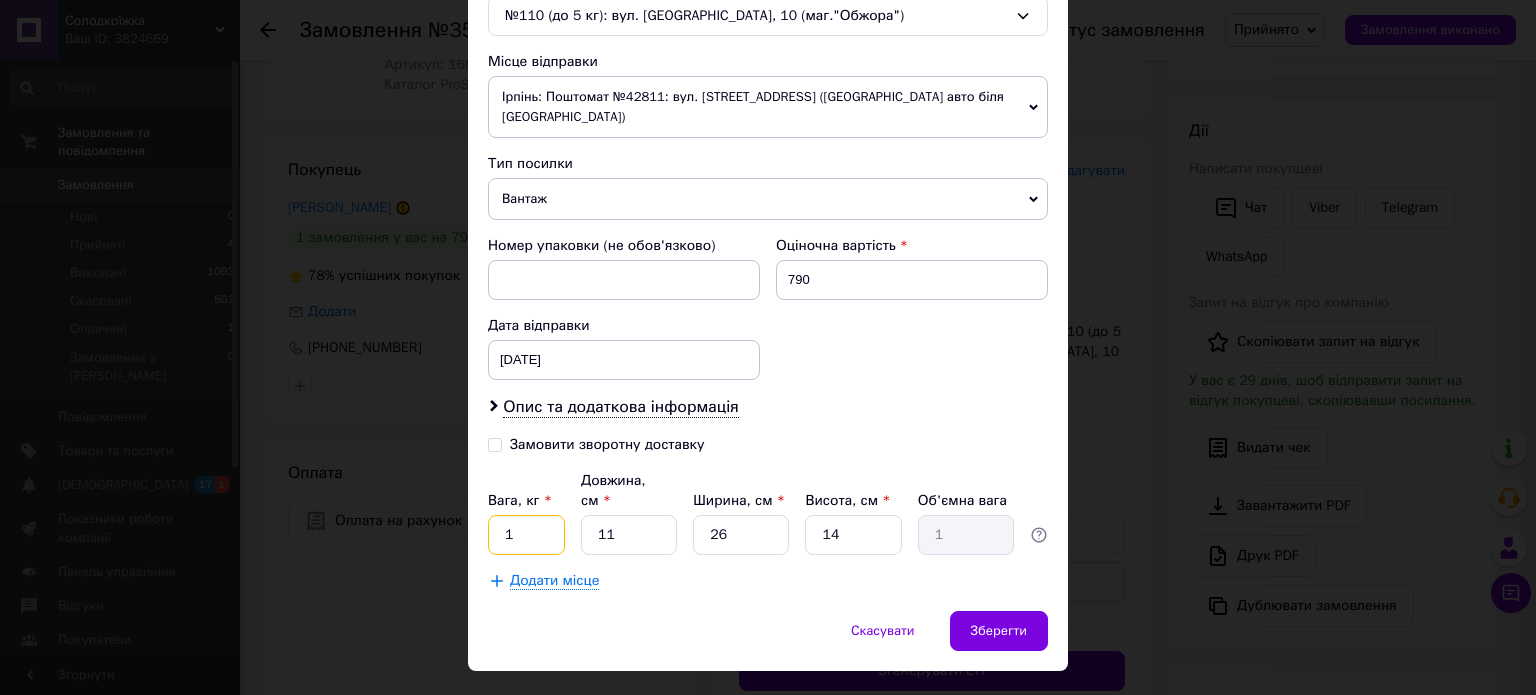 click on "1" at bounding box center (526, 535) 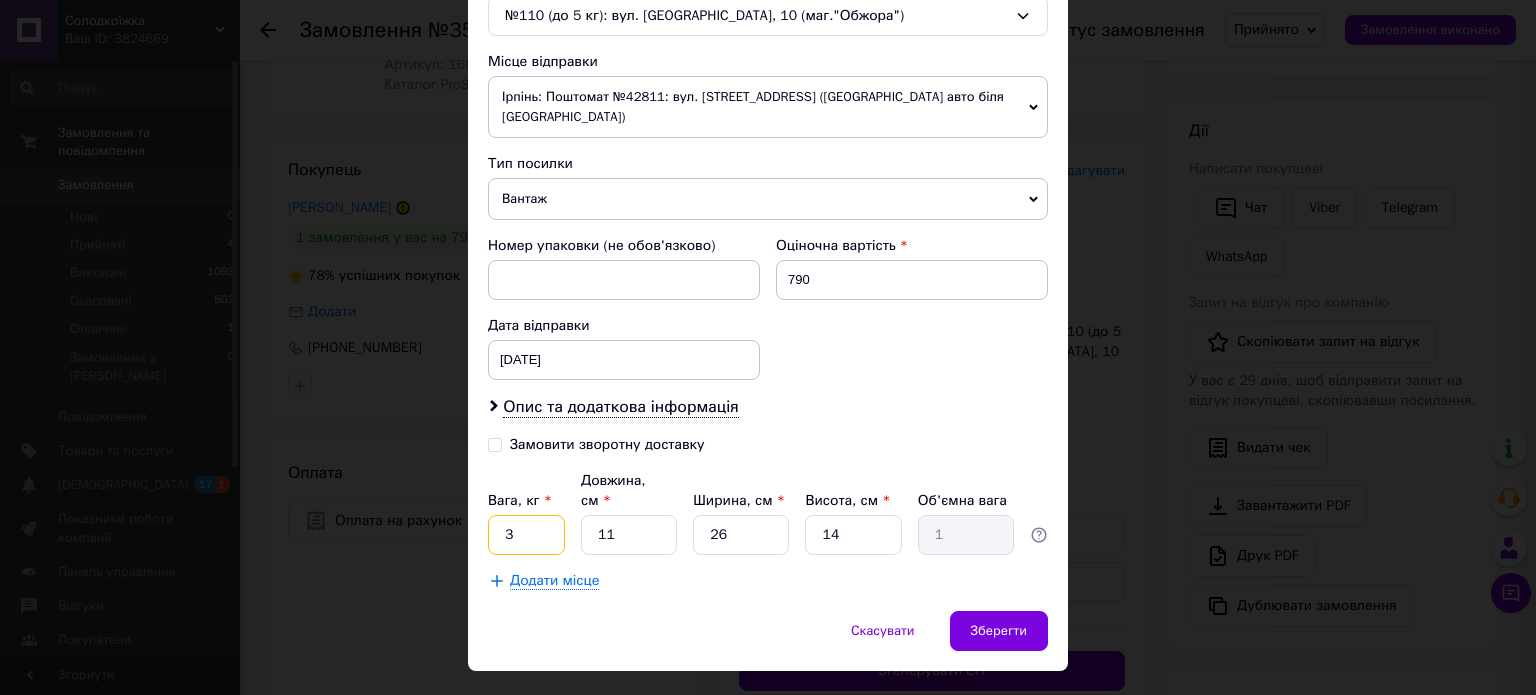 type on "3" 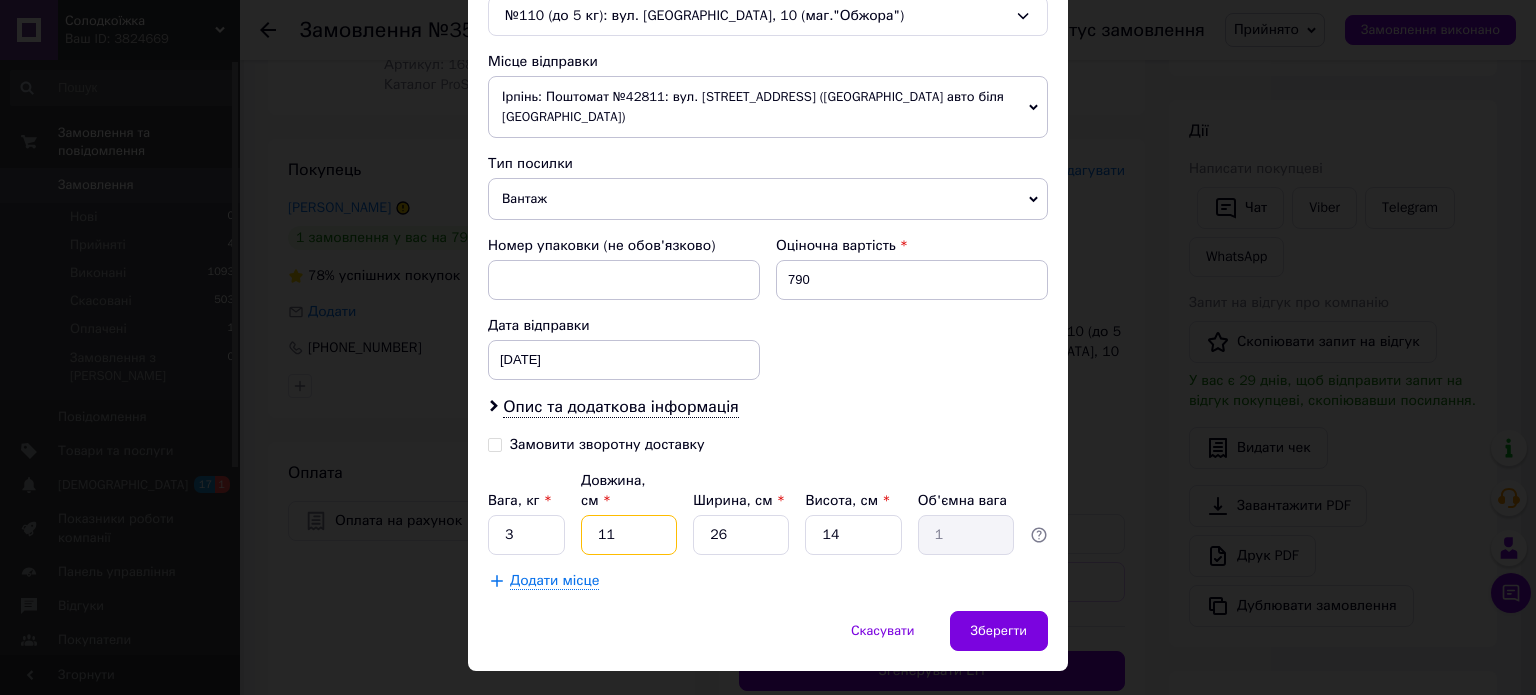 click on "11" at bounding box center (629, 535) 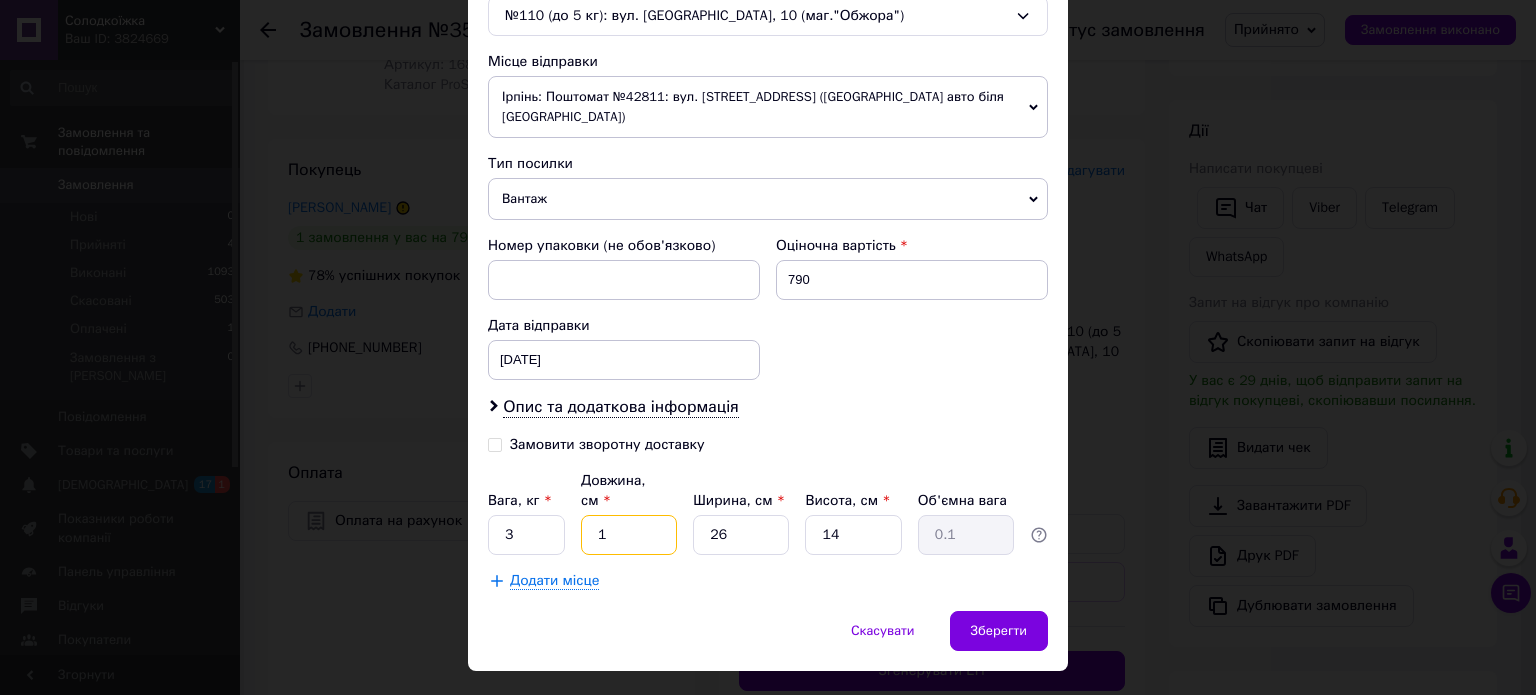 type 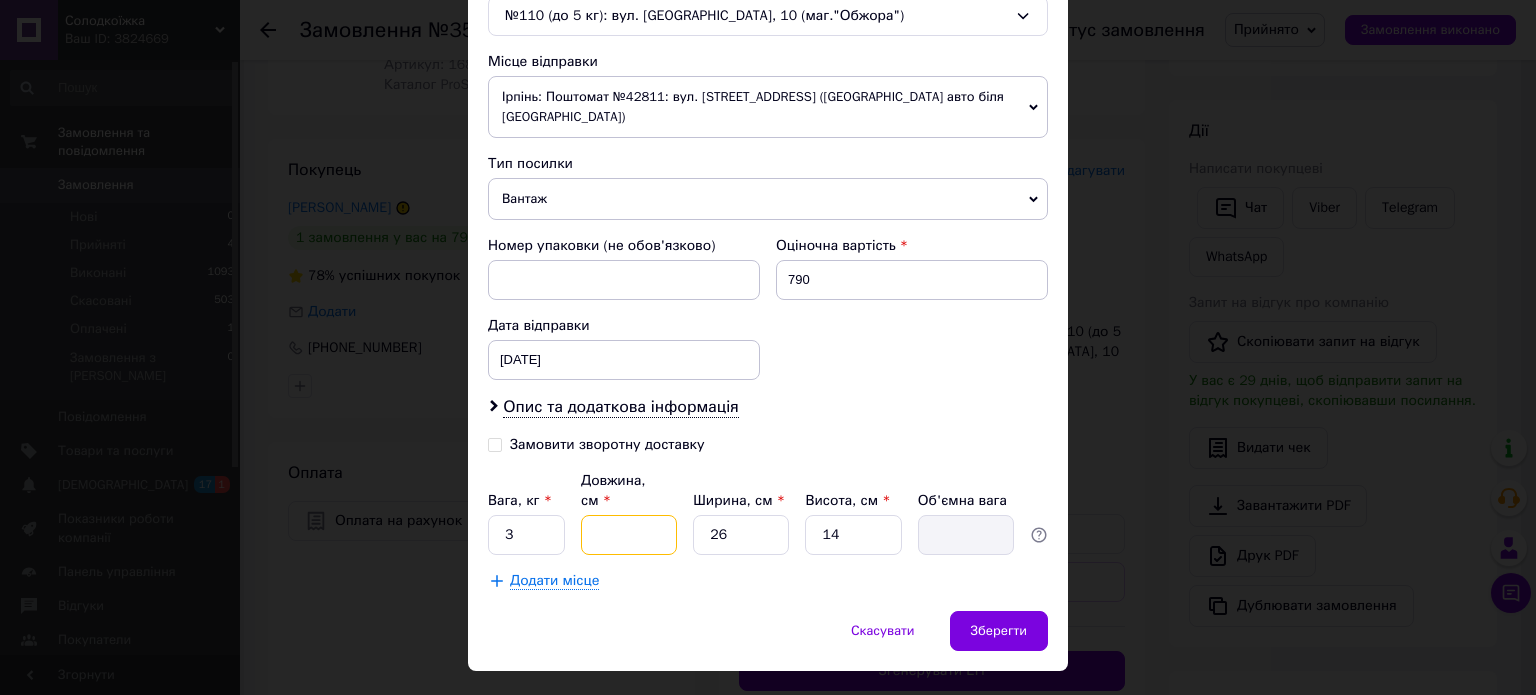 type on "3" 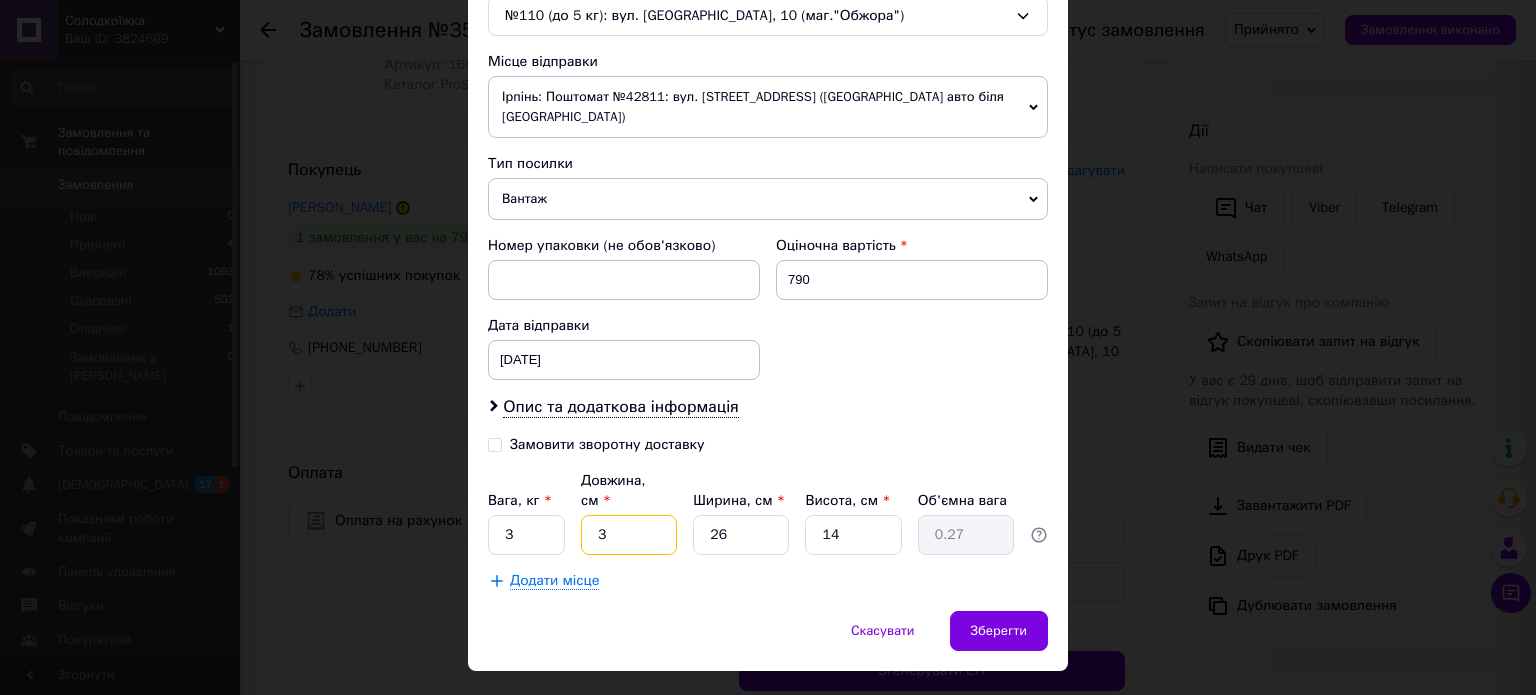 type on "34" 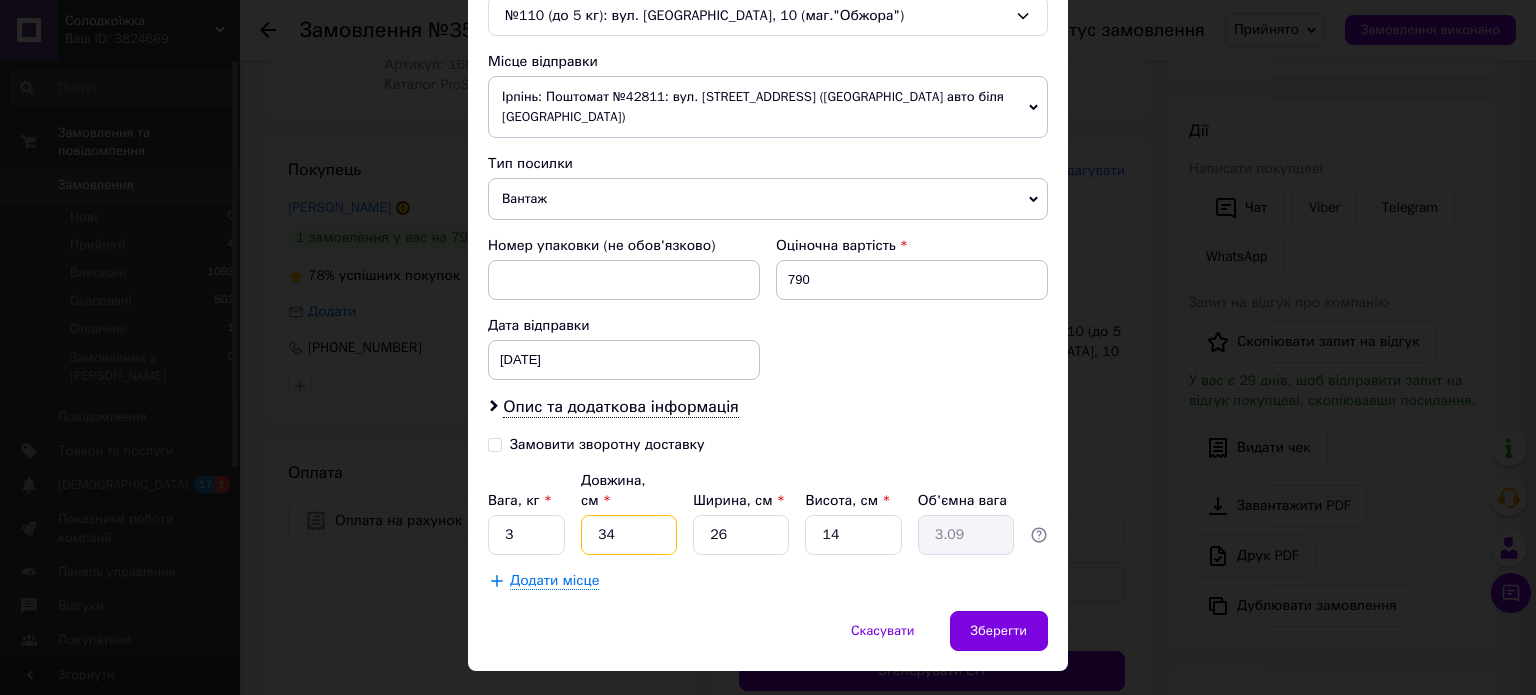 type on "34" 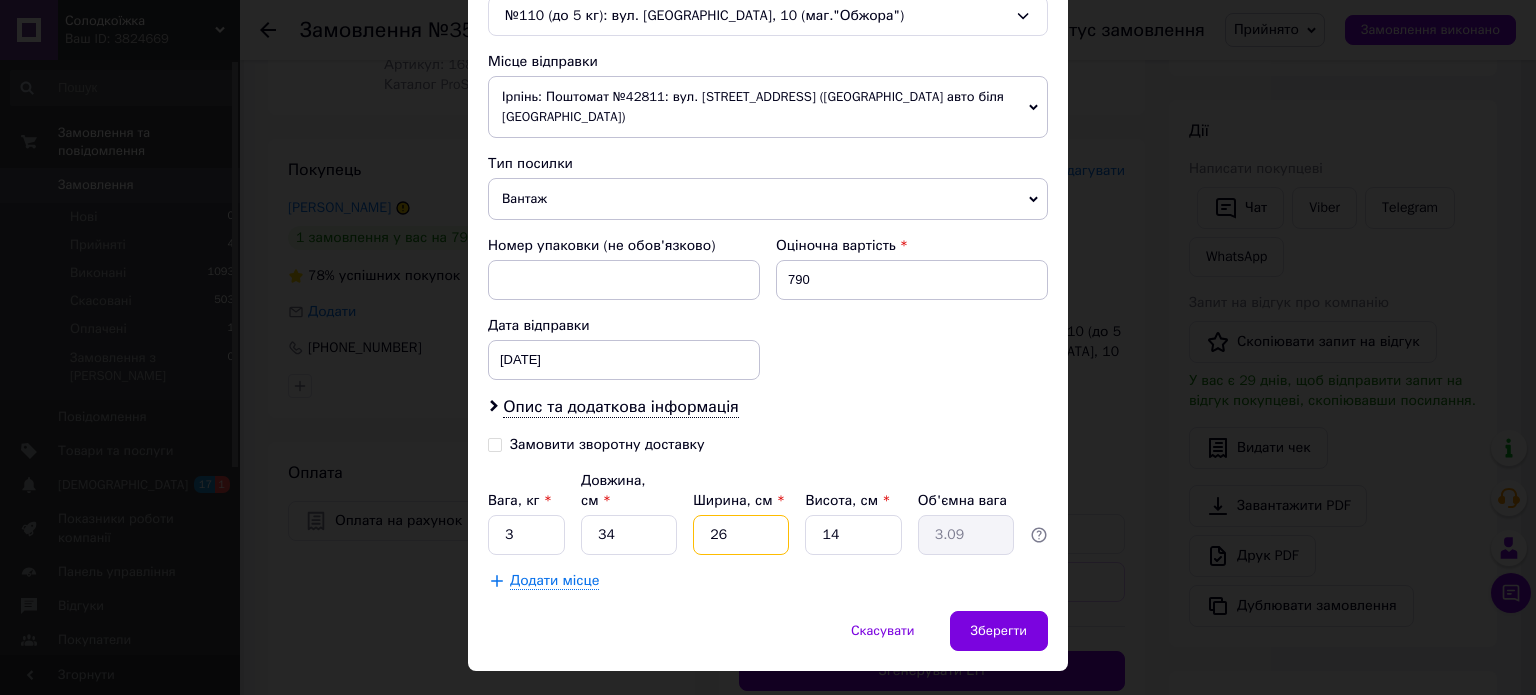click on "26" at bounding box center (741, 535) 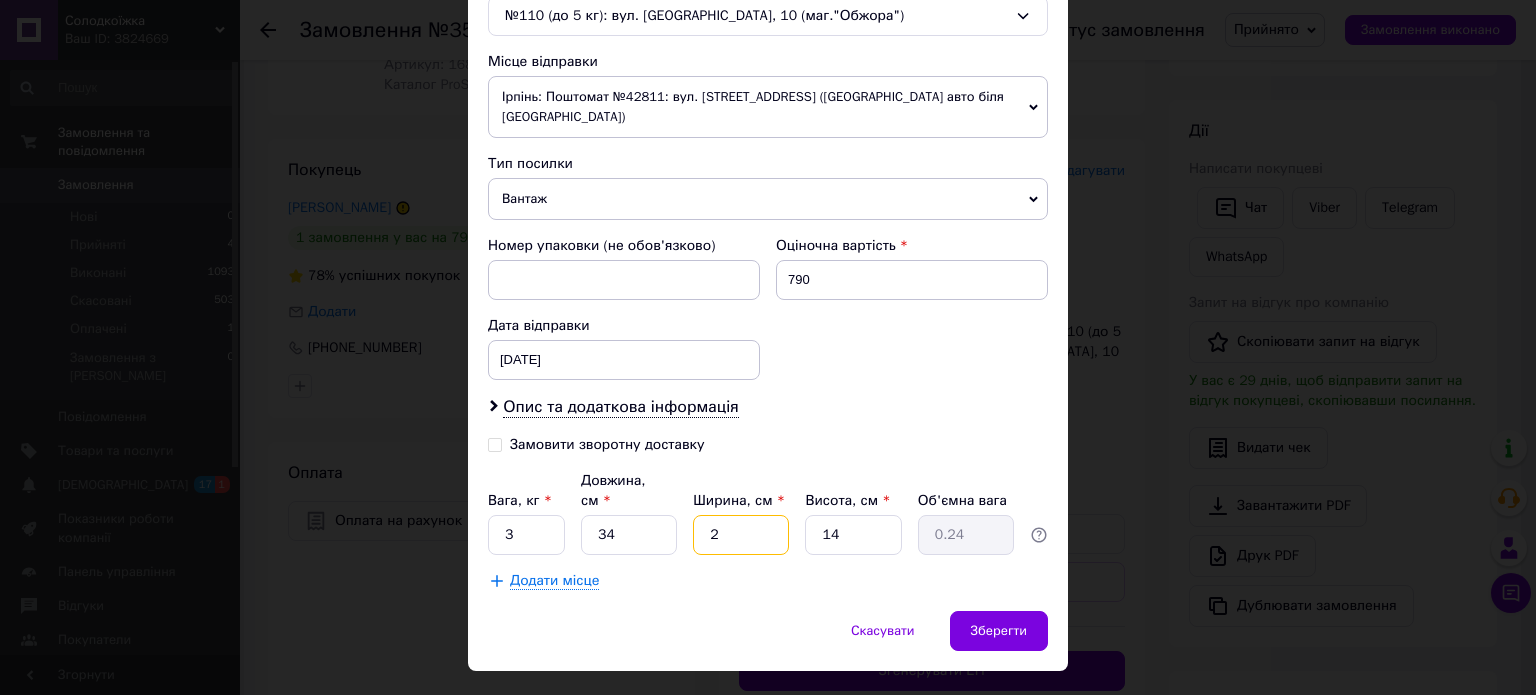 type 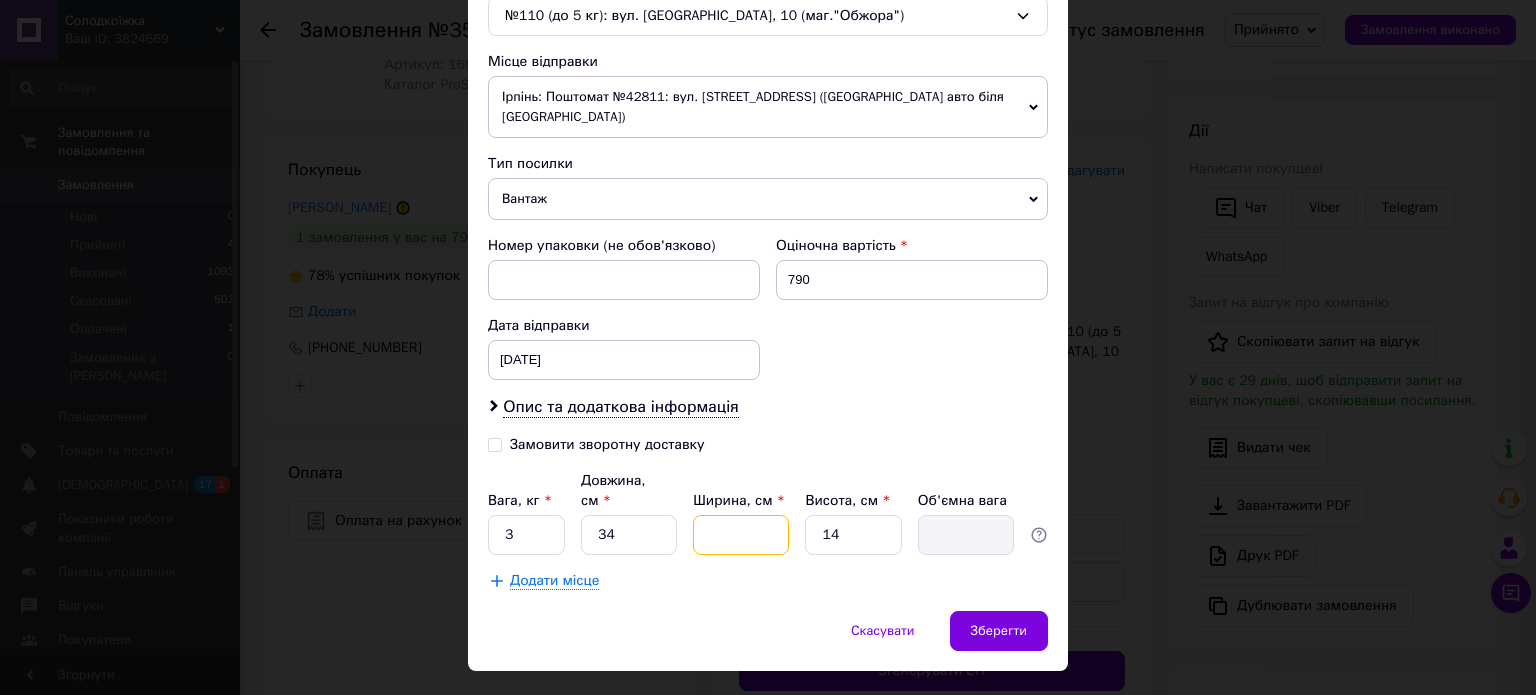 type on "2" 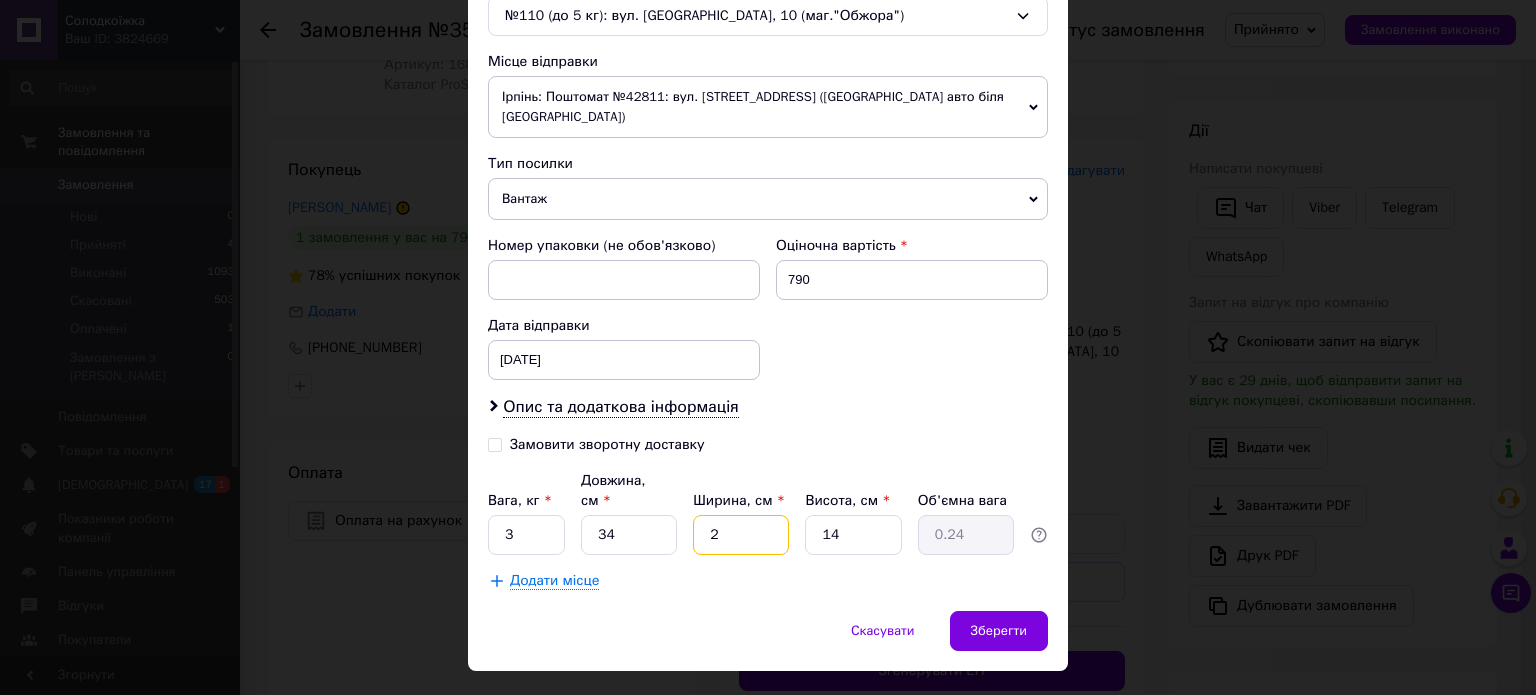 type on "24" 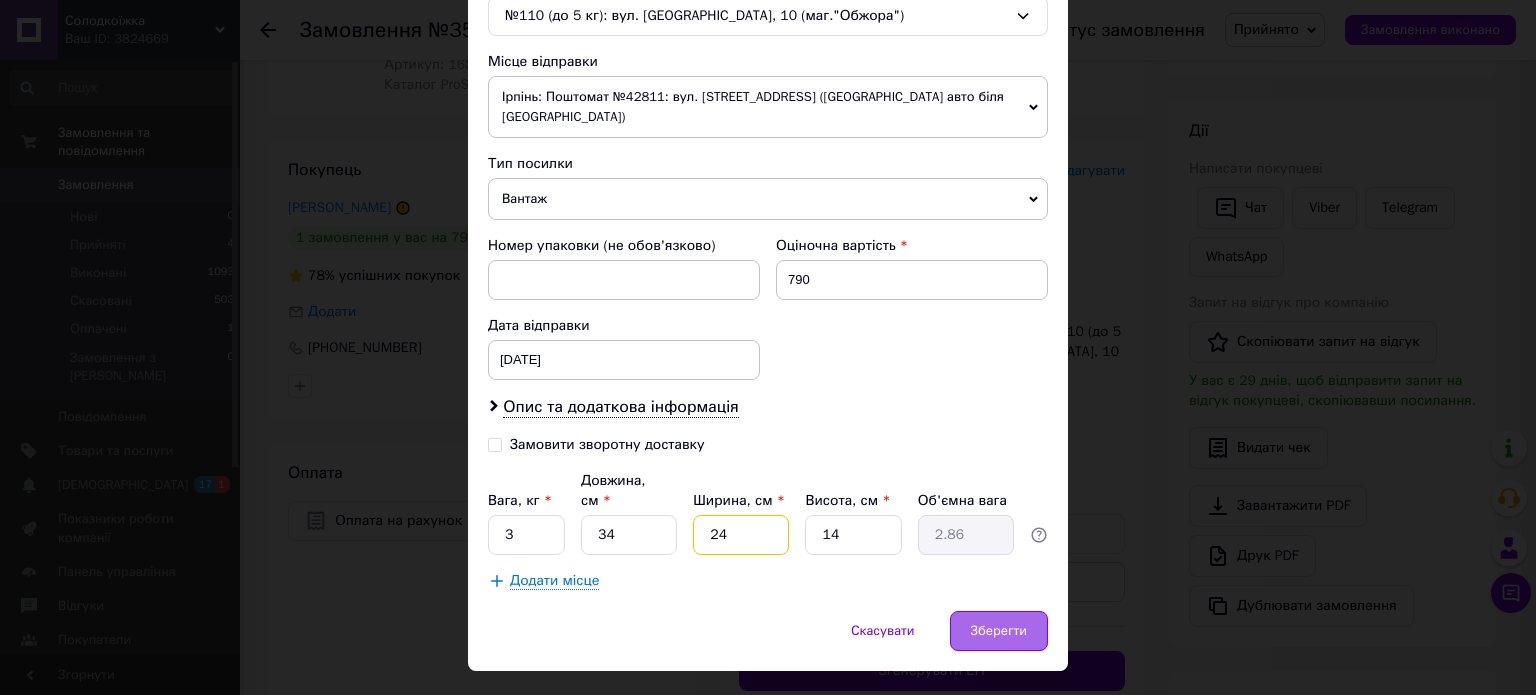 type on "24" 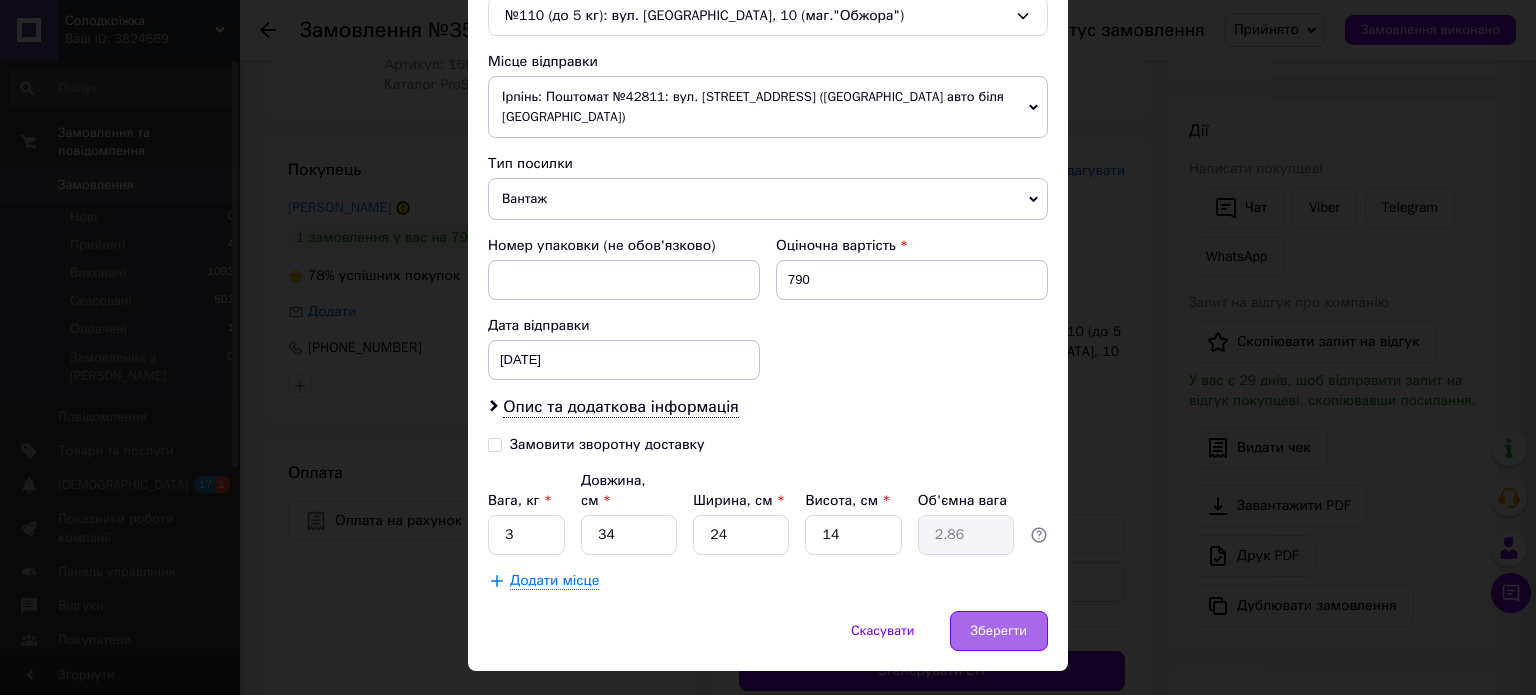 click on "Зберегти" at bounding box center [999, 631] 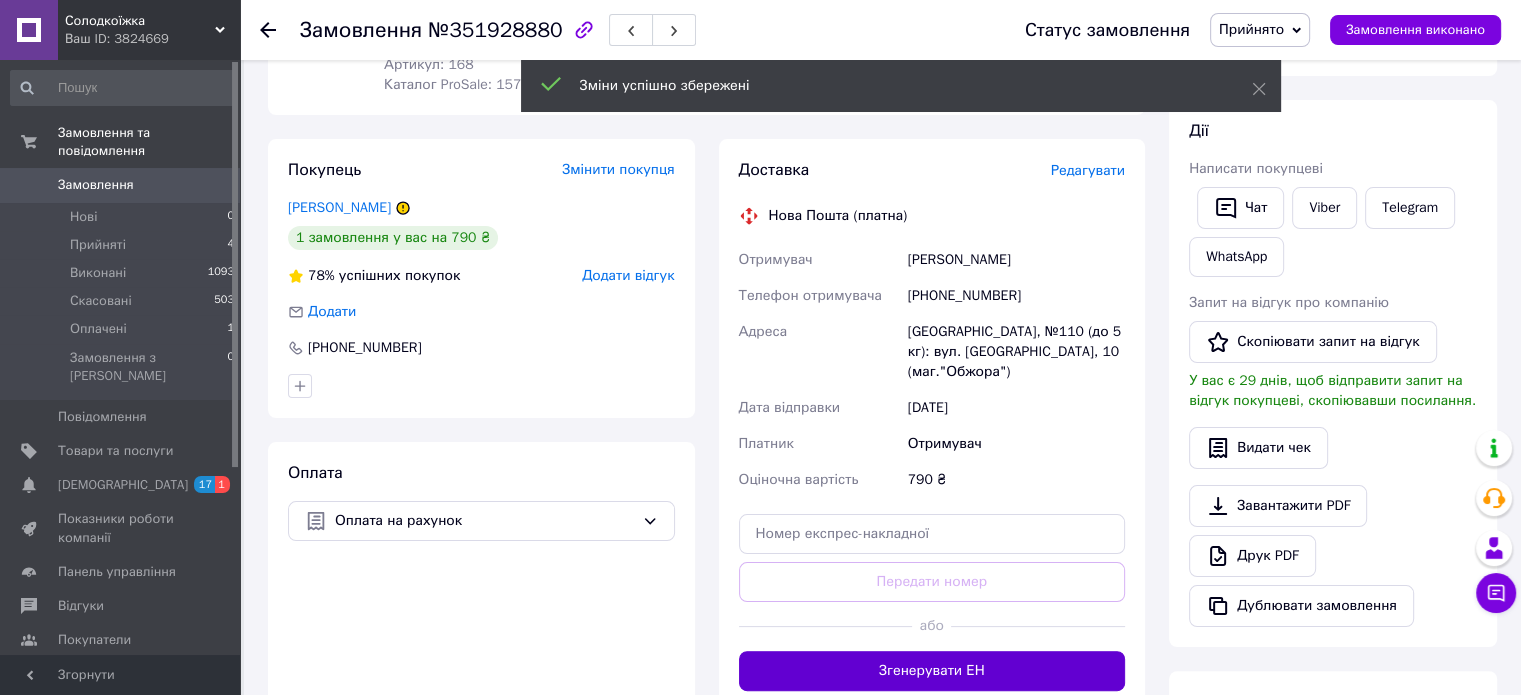 click on "Згенерувати ЕН" at bounding box center [932, 671] 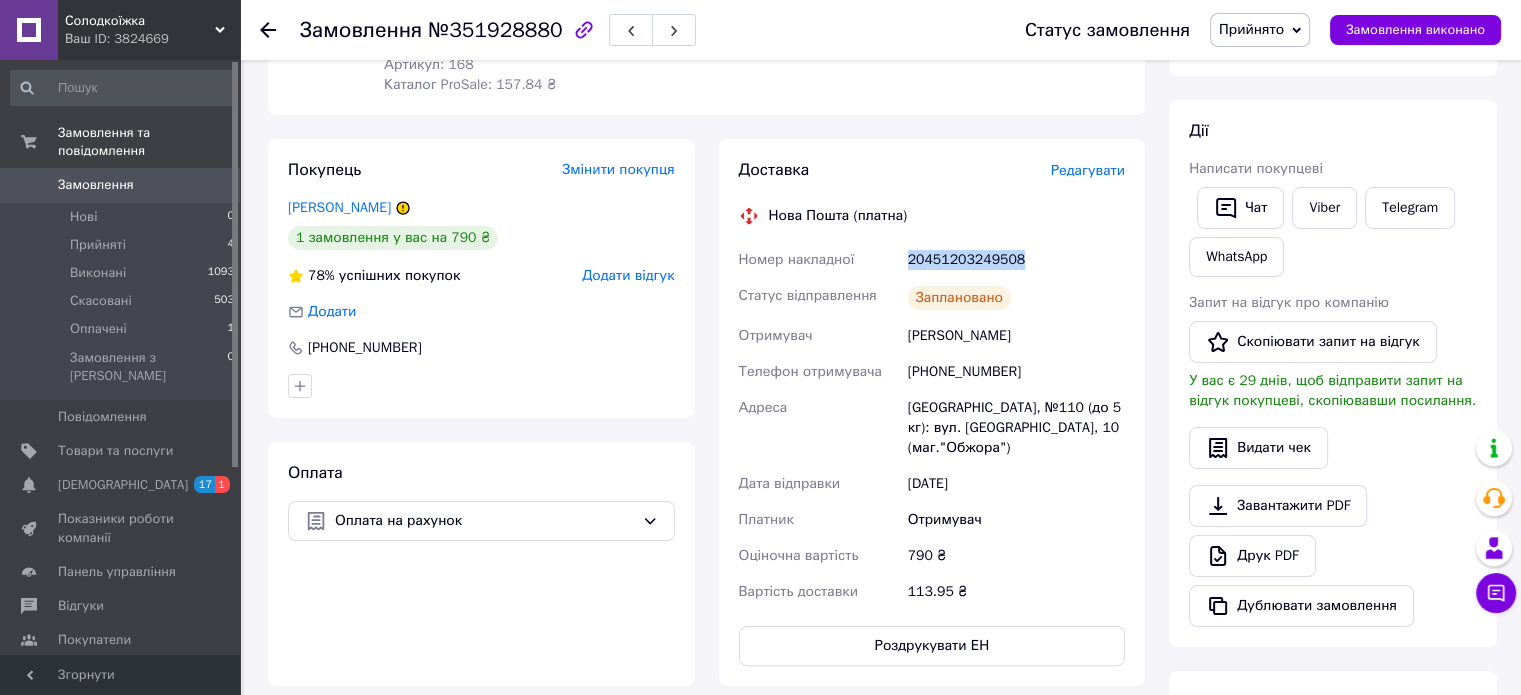 drag, startPoint x: 1016, startPoint y: 255, endPoint x: 910, endPoint y: 247, distance: 106.30146 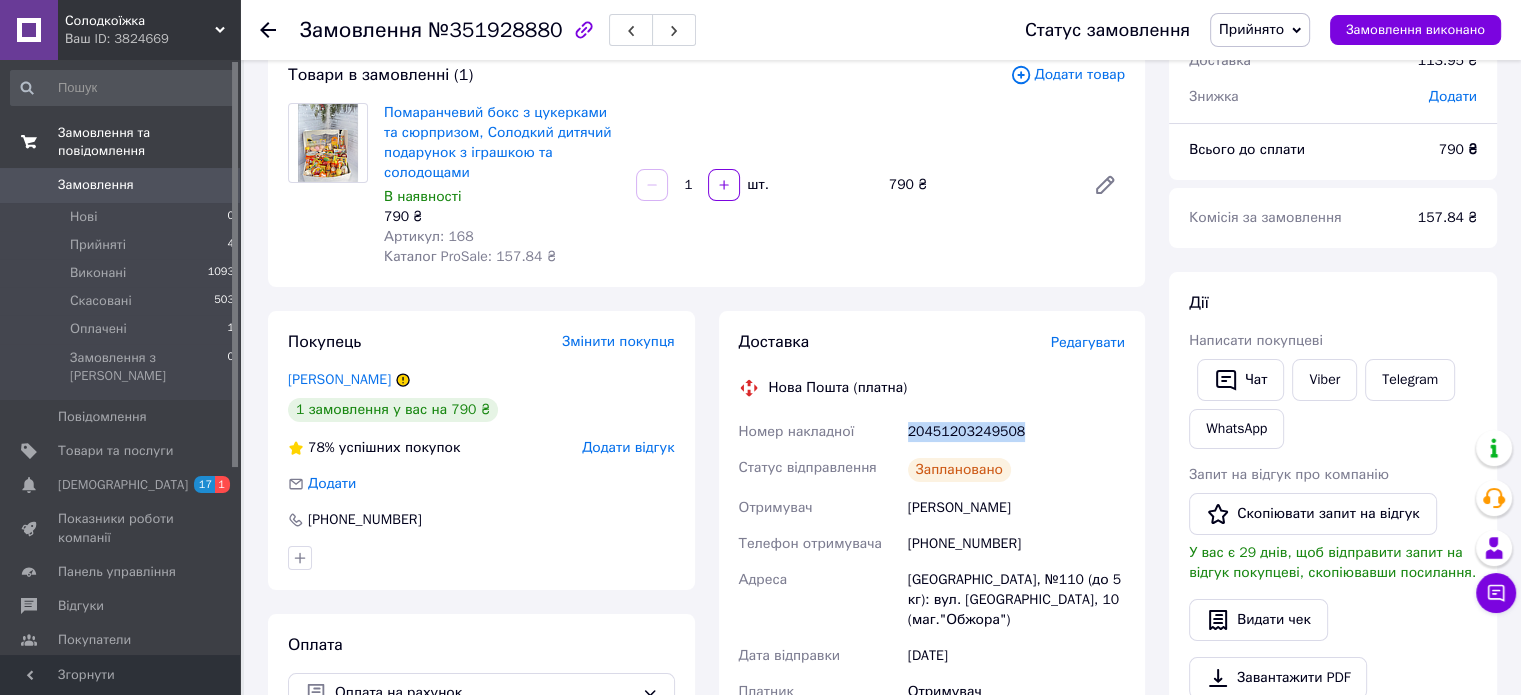 scroll, scrollTop: 0, scrollLeft: 0, axis: both 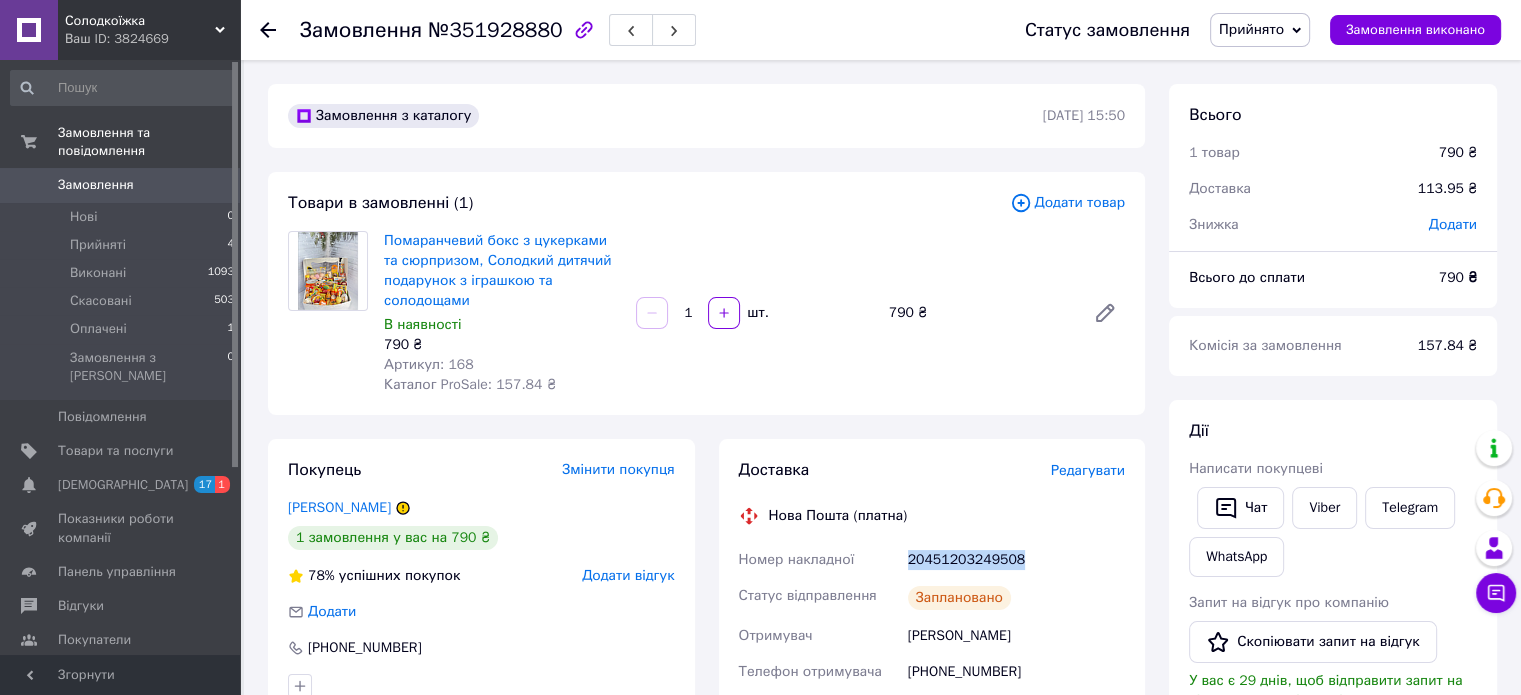 click on "Замовлення" at bounding box center [121, 185] 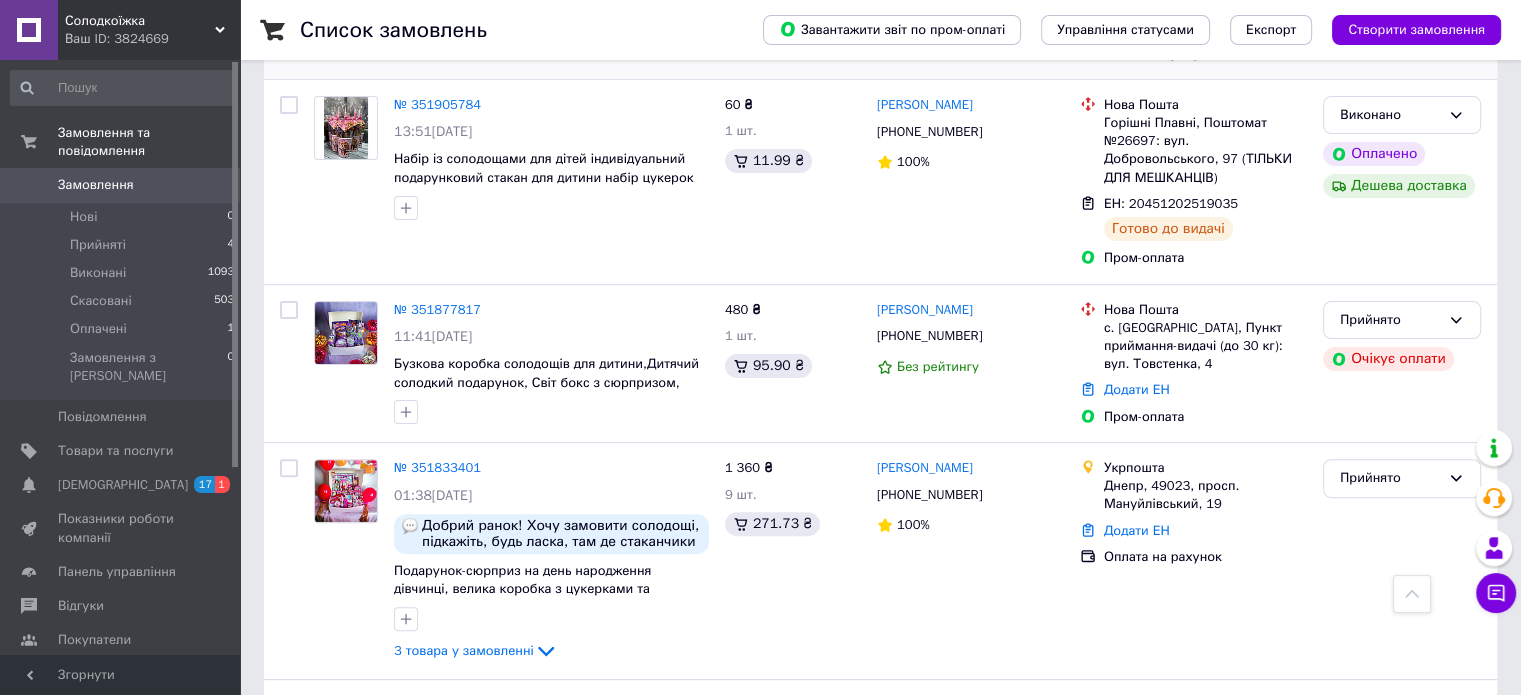 scroll, scrollTop: 500, scrollLeft: 0, axis: vertical 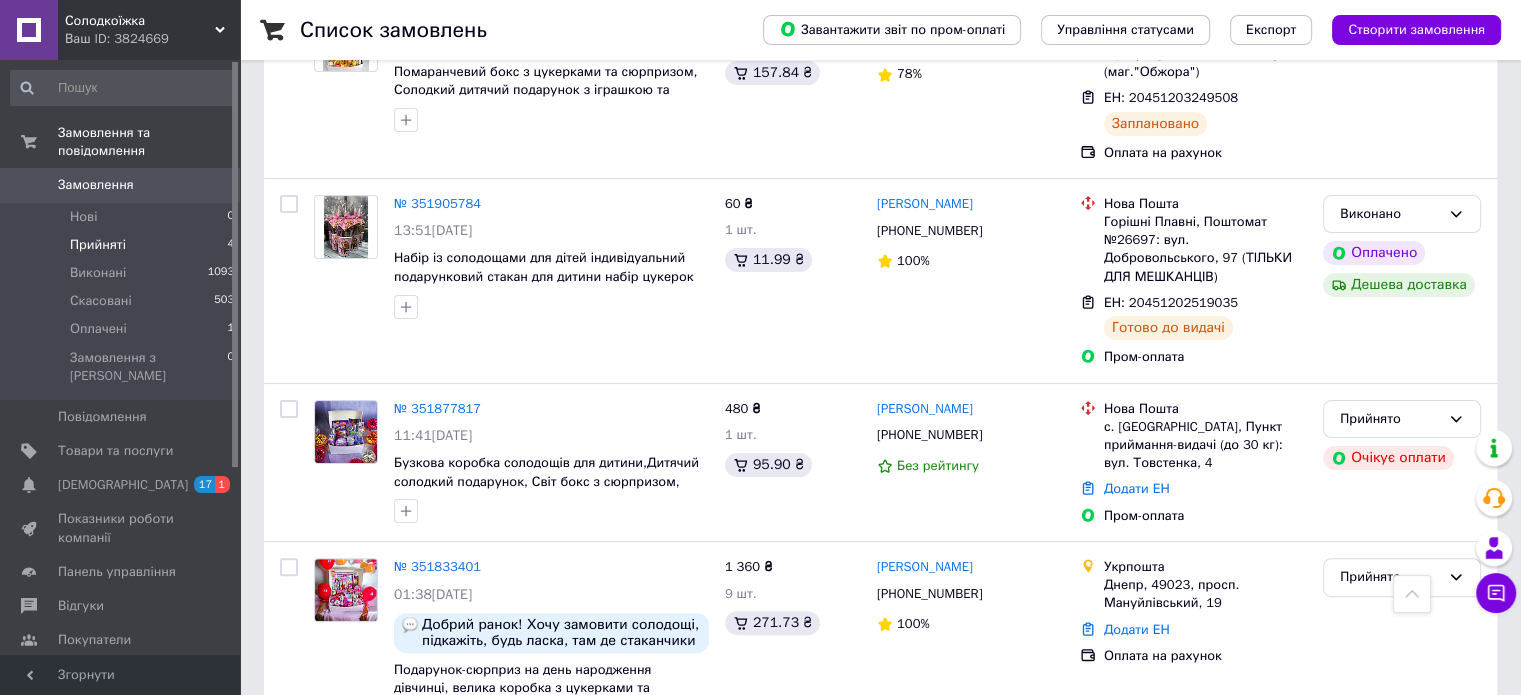 click on "Прийняті" at bounding box center [98, 245] 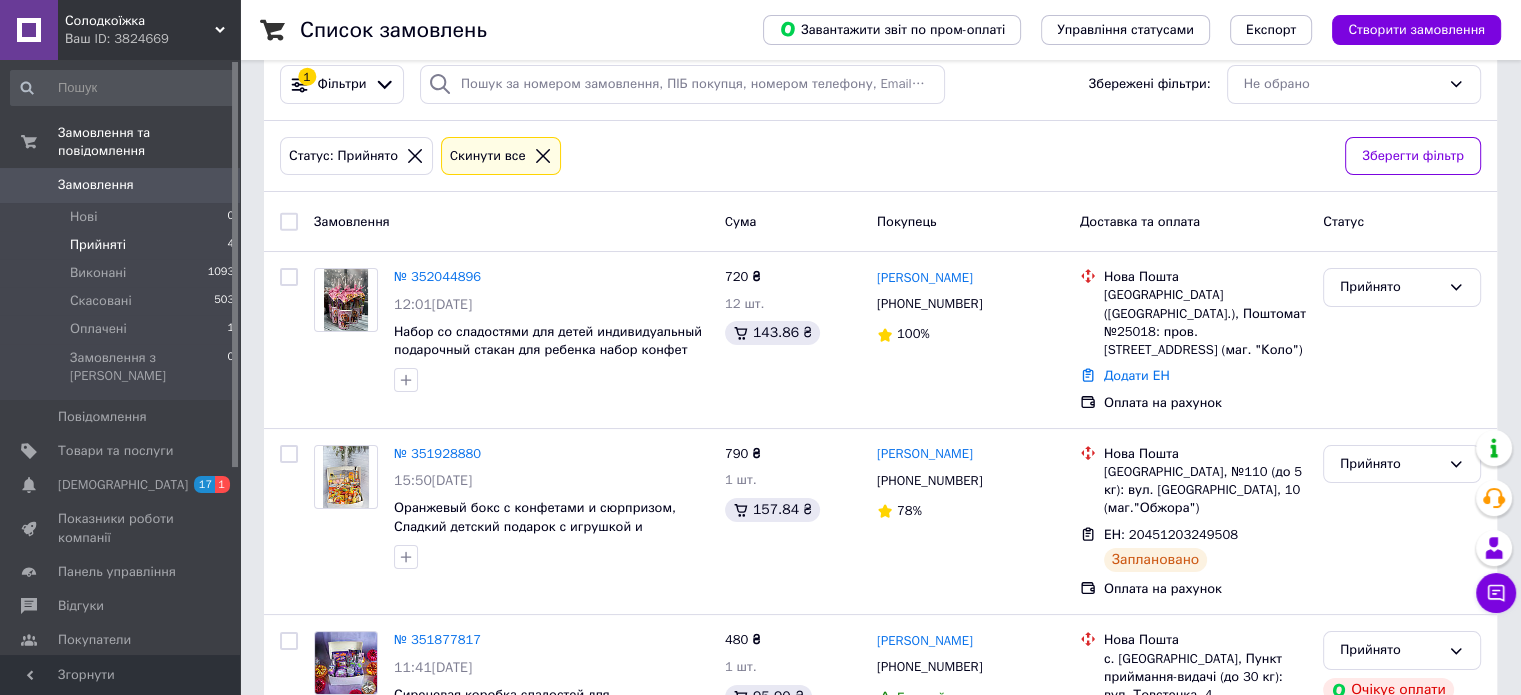 scroll, scrollTop: 0, scrollLeft: 0, axis: both 